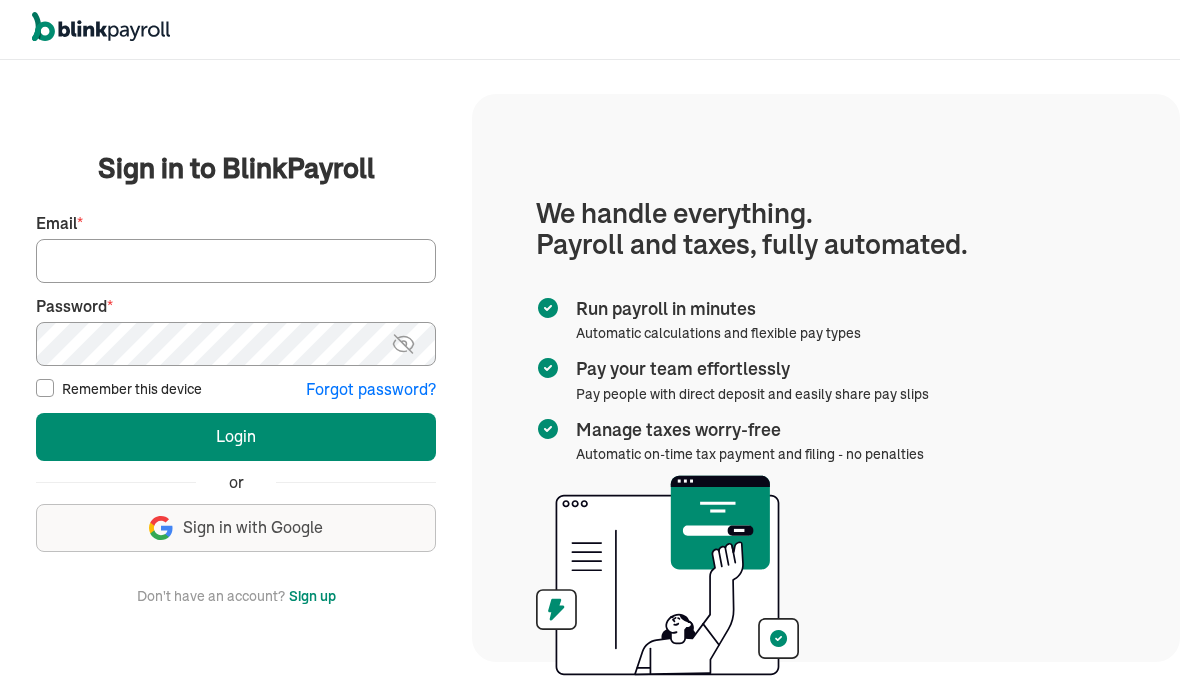 scroll, scrollTop: 0, scrollLeft: 0, axis: both 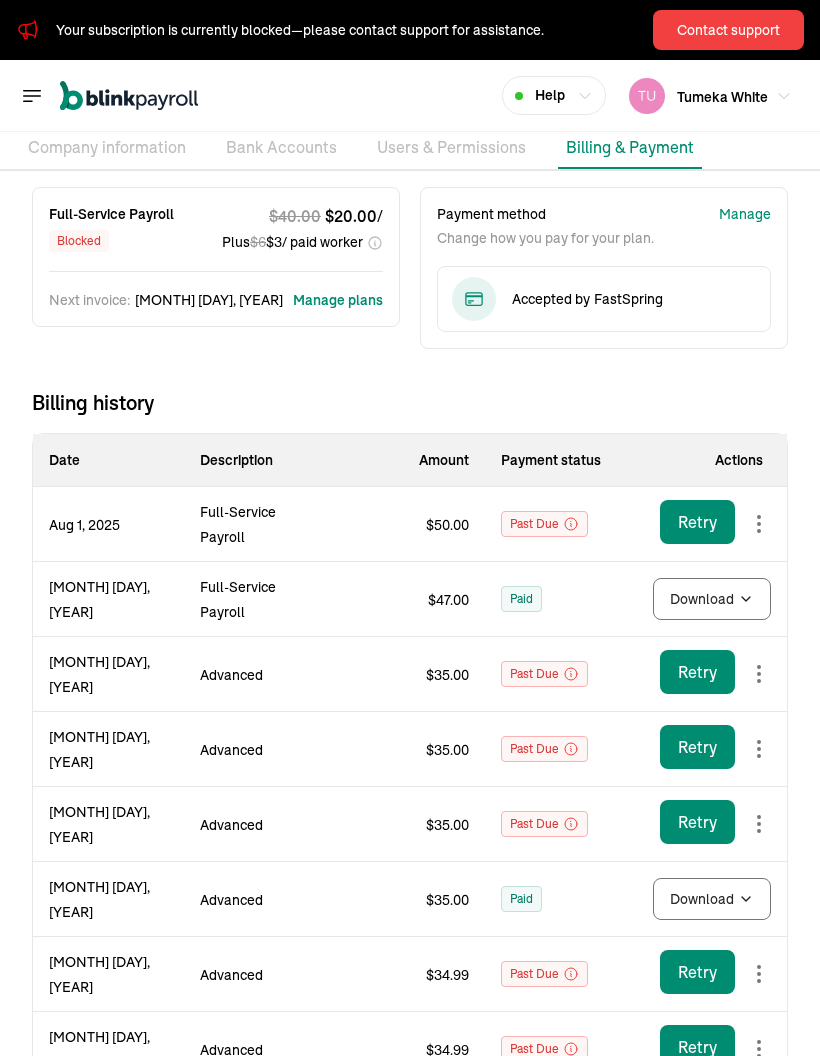 click on "Accepted by FastSpring" at bounding box center [634, 299] 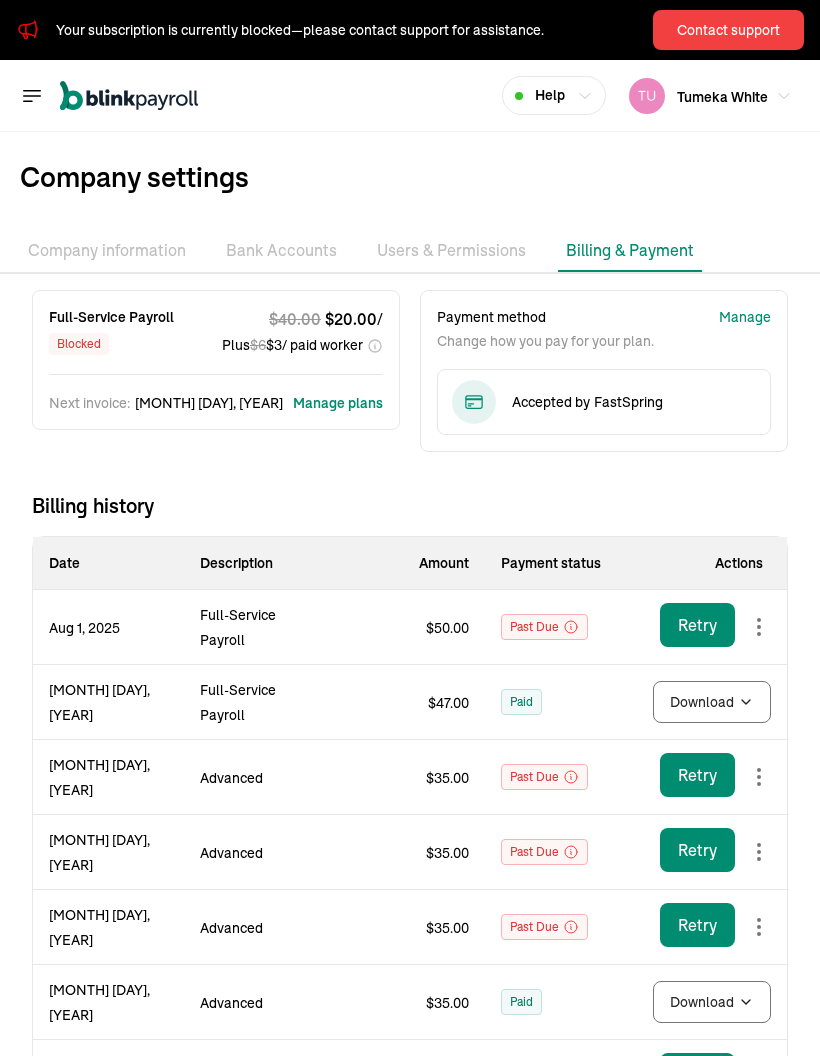 scroll, scrollTop: 0, scrollLeft: 0, axis: both 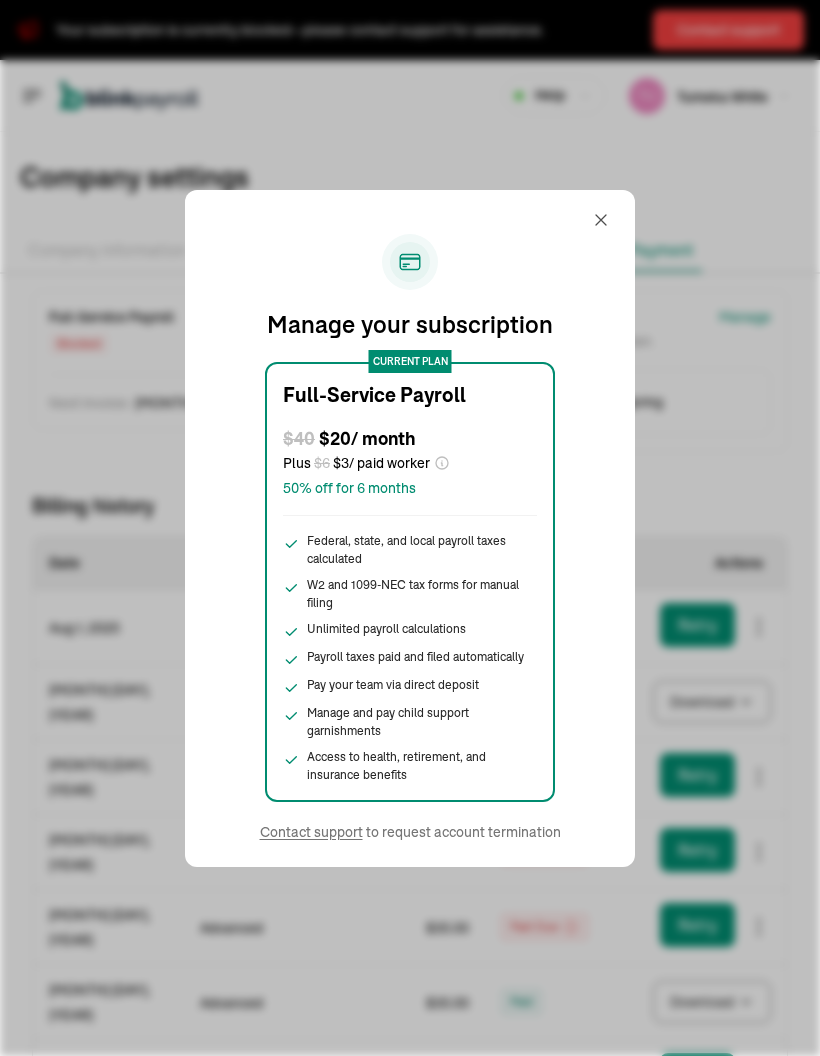 click on "Manage your subscription current plan Full-Service Payroll $ 40 $ 20  / month Plus   $ 6   $ 3  / paid worker 50% off for 6 months Federal, state, and local payroll taxes calculated W2 and 1099-NEC tax forms for manual filing Unlimited payroll calculations Payroll taxes paid and filed automatically Pay your team via direct deposit Manage and pay child support garnishments Access to health, retirement, and insurance benefits Contact support   to request account termination" at bounding box center [410, 528] 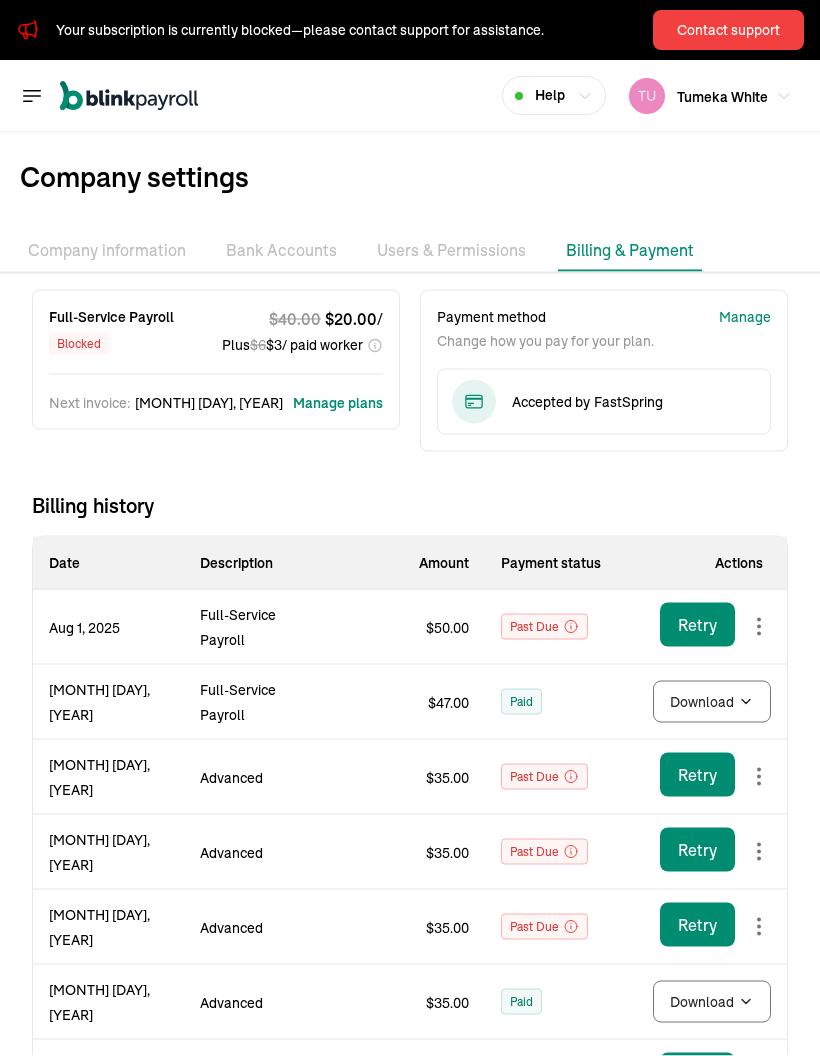 scroll, scrollTop: 0, scrollLeft: 0, axis: both 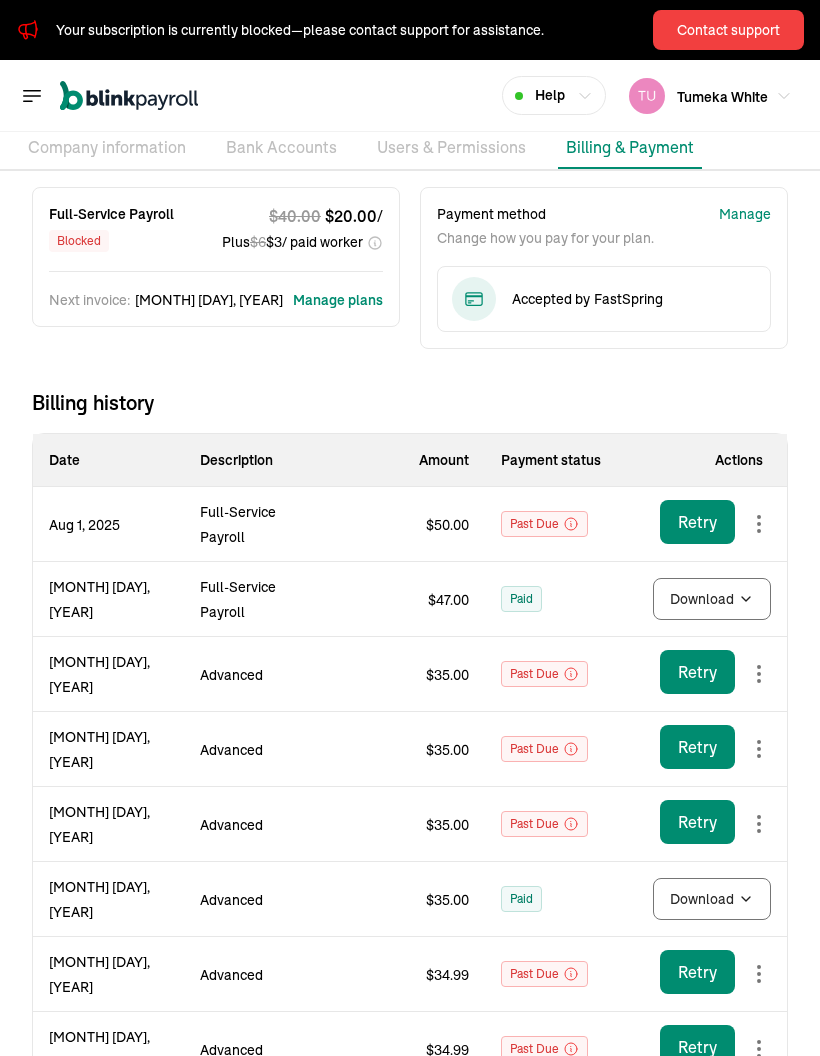 click on "Accepted by FastSpring" at bounding box center (634, 299) 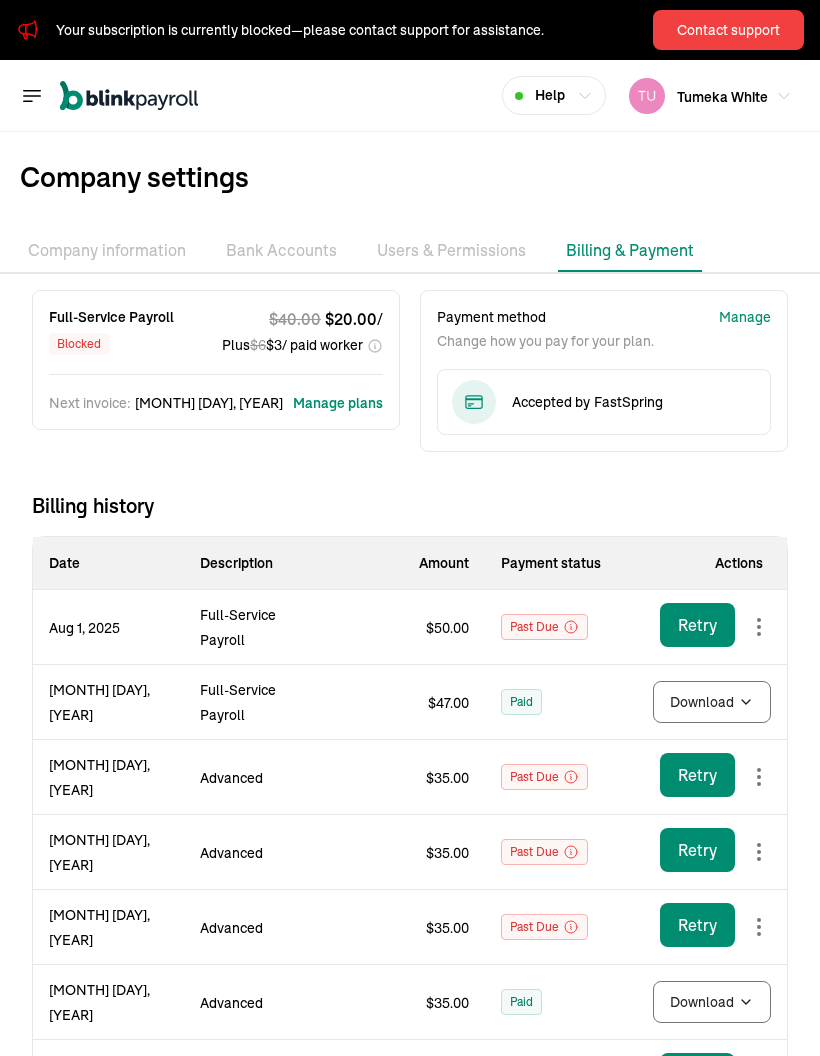 scroll, scrollTop: 0, scrollLeft: 0, axis: both 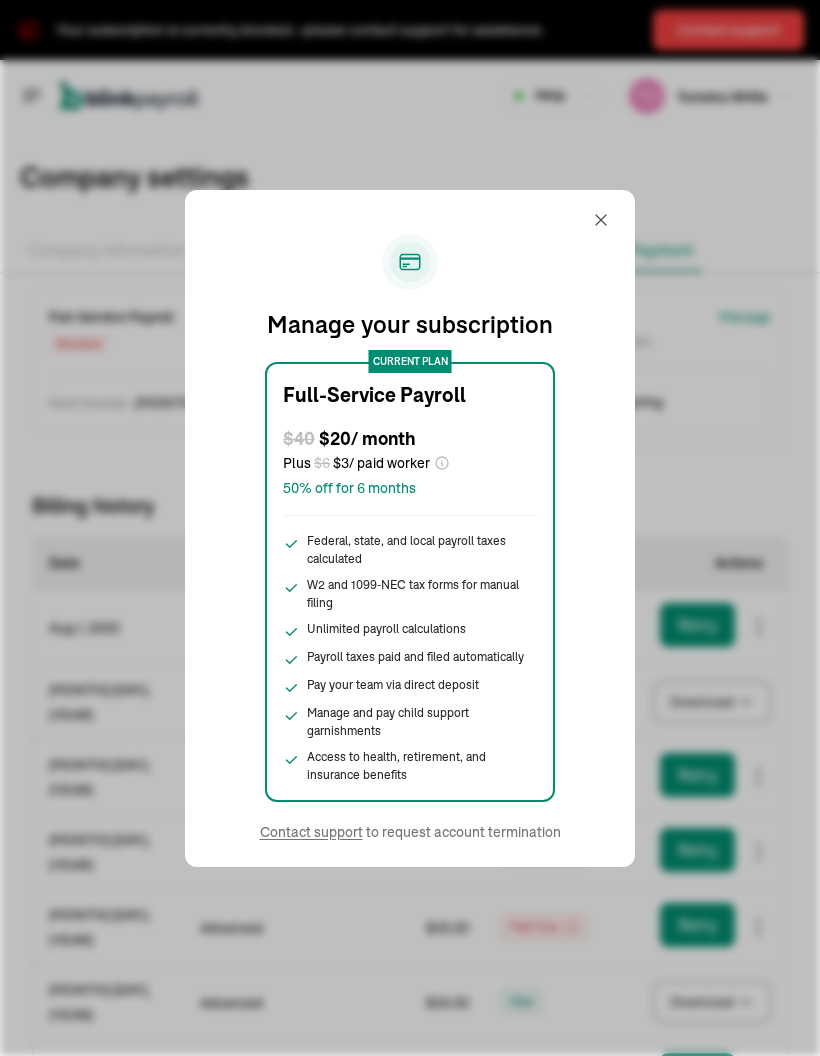 click on "Manage your subscription current plan Full-Service Payroll $ 40 $ 20  / month Plus   $ 6   $ 3  / paid worker 50% off for 6 months Federal, state, and local payroll taxes calculated W2 and 1099-NEC tax forms for manual filing Unlimited payroll calculations Payroll taxes paid and filed automatically Pay your team via direct deposit Manage and pay child support garnishments Access to health, retirement, and insurance benefits Contact support   to request account termination" at bounding box center [410, 528] 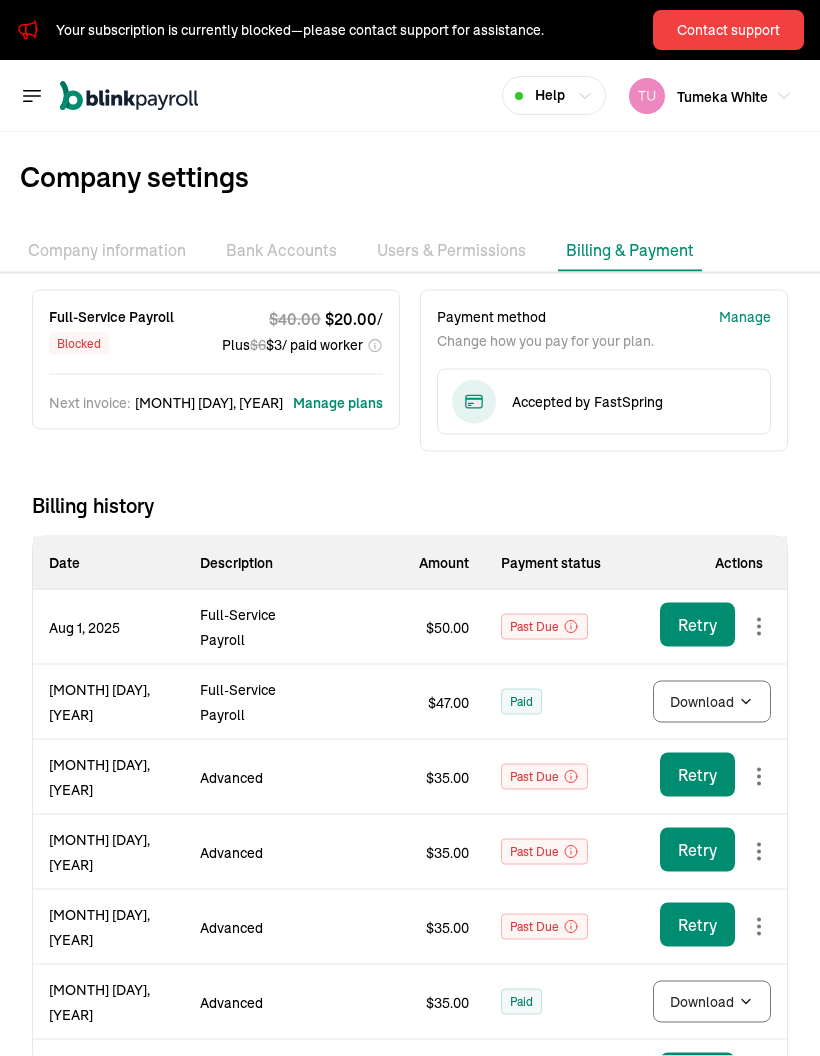 scroll, scrollTop: 0, scrollLeft: 0, axis: both 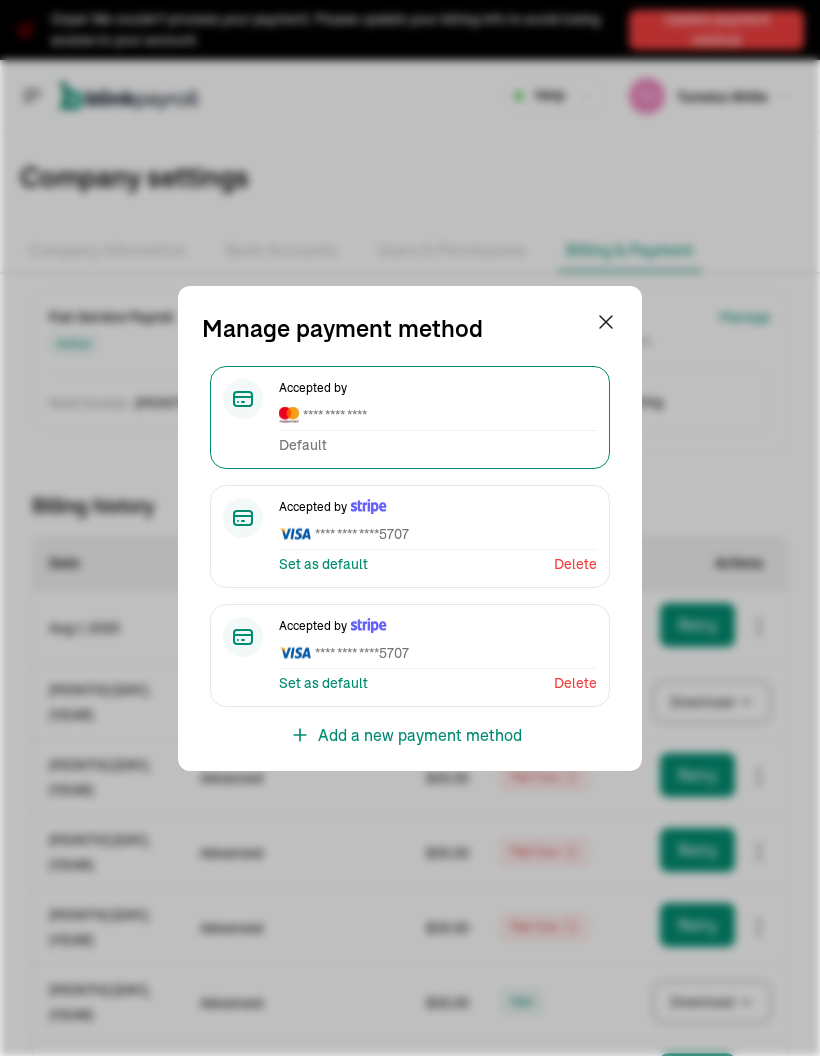 click on "[CREDIT CARD]" at bounding box center (438, 534) 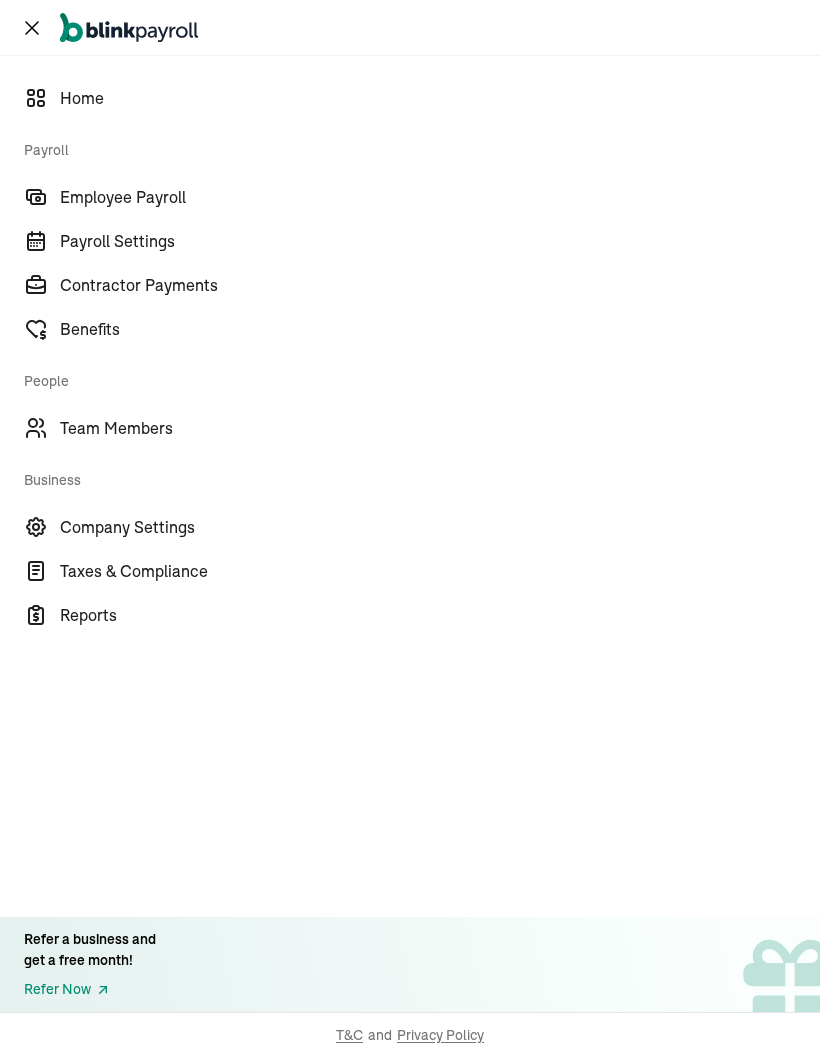 click on "Taxes & Compliance" at bounding box center [410, 571] 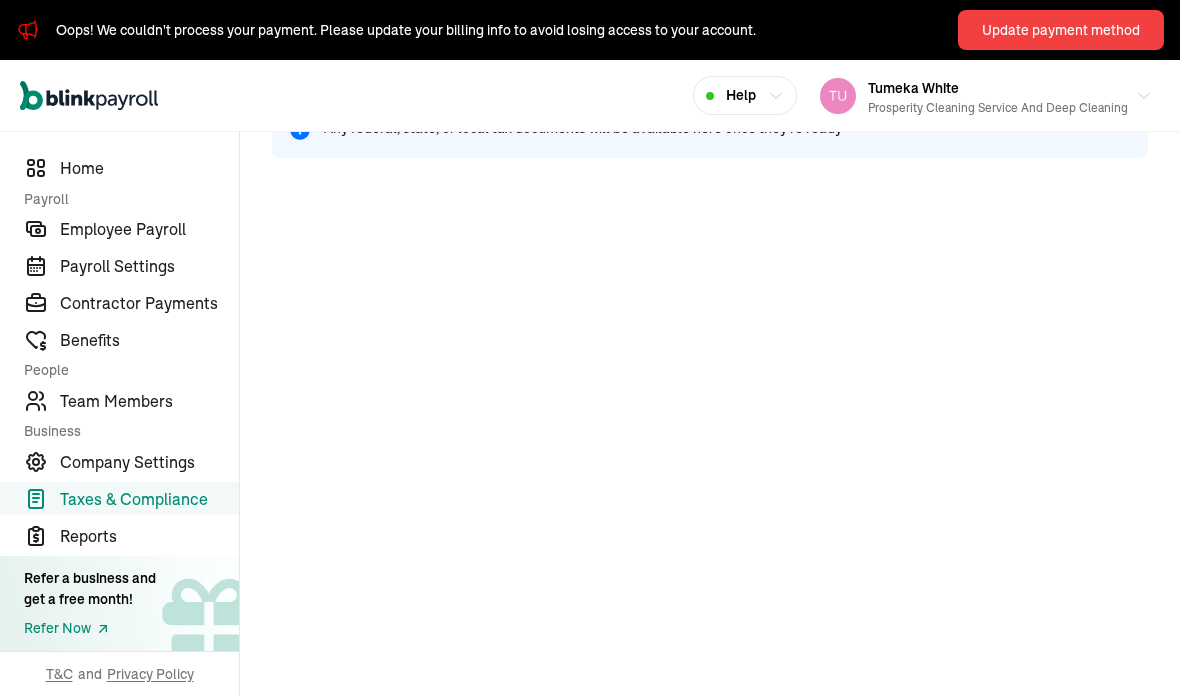 scroll, scrollTop: 277, scrollLeft: 0, axis: vertical 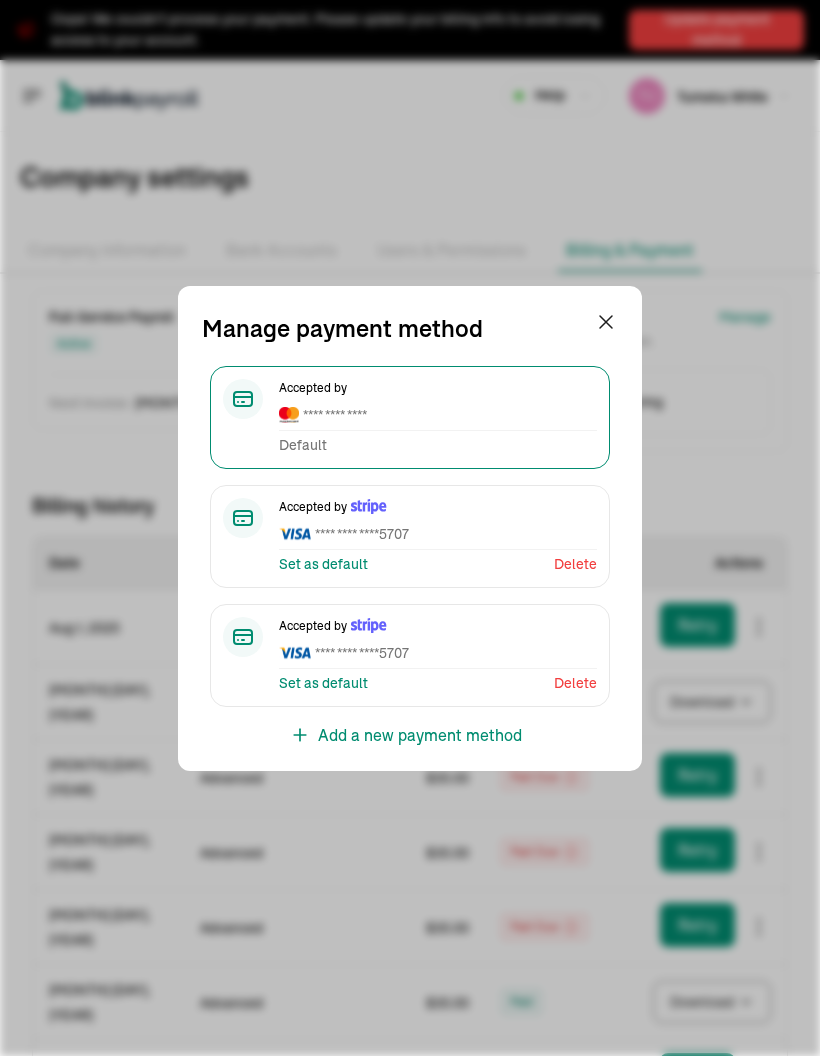 click on "**** **** ****  [CARD]" at bounding box center [438, 534] 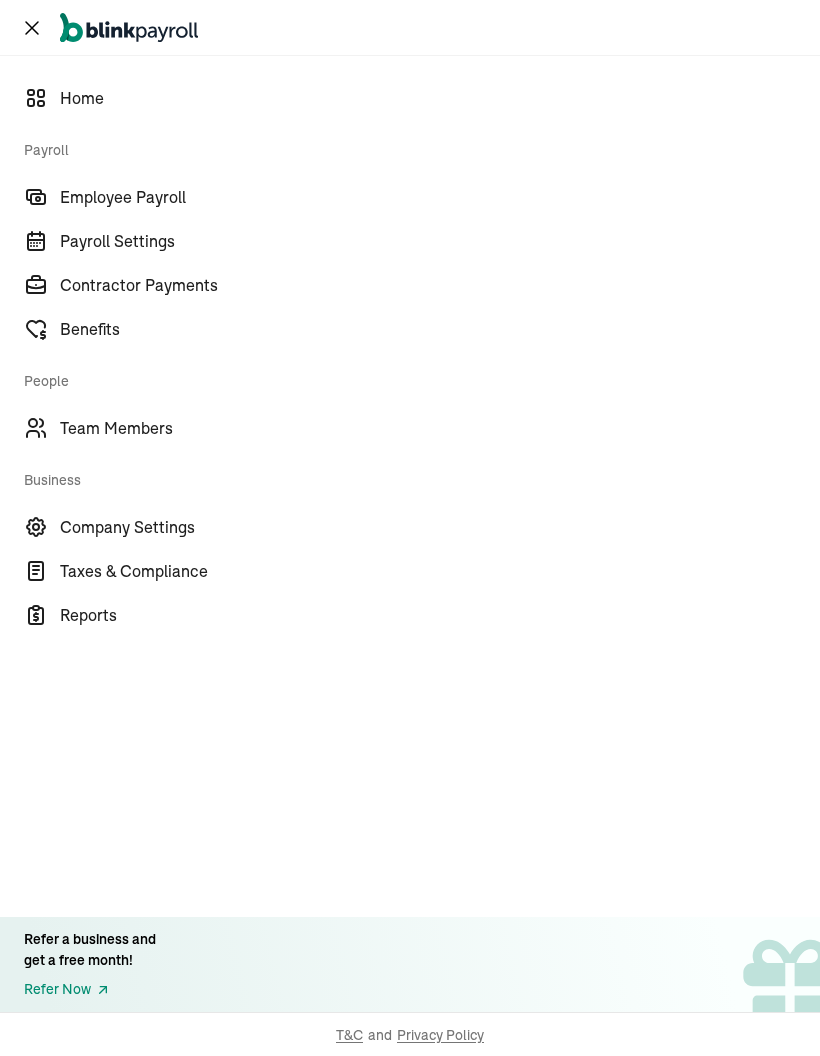 click on "Taxes & Compliance" at bounding box center [410, 571] 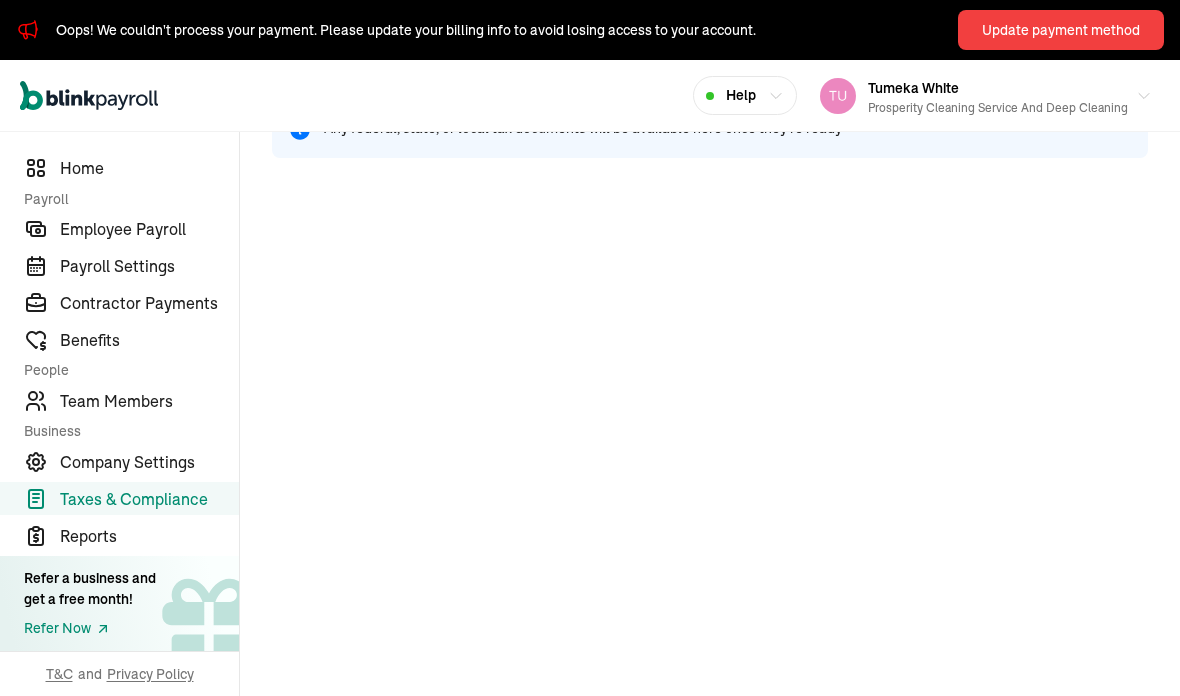 scroll, scrollTop: 277, scrollLeft: 0, axis: vertical 